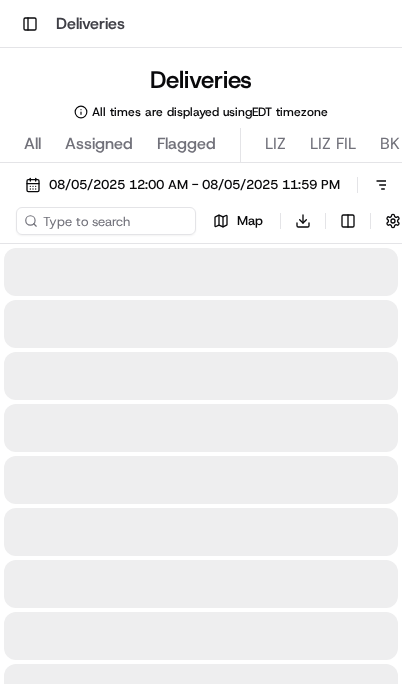 scroll, scrollTop: 0, scrollLeft: 0, axis: both 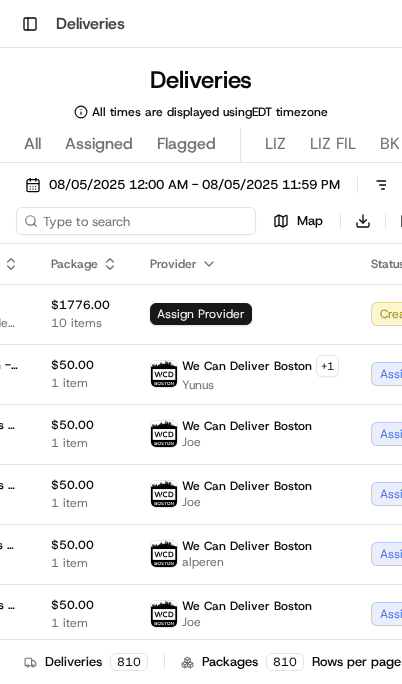 click at bounding box center [136, 221] 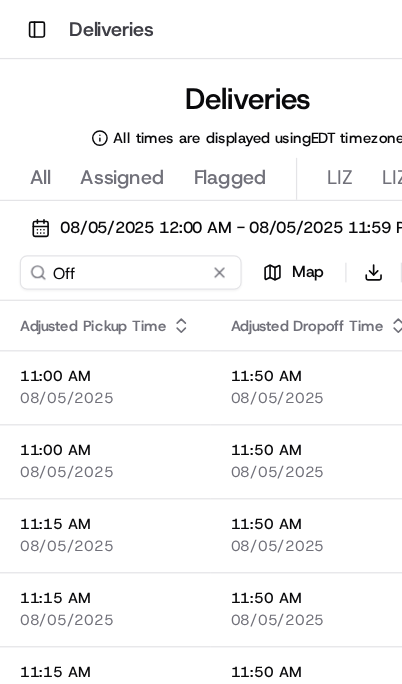 scroll, scrollTop: -1, scrollLeft: 321, axis: both 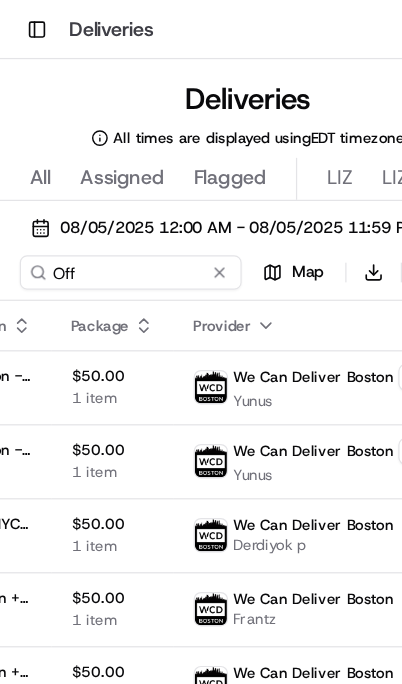 click on "Off" at bounding box center [106, 221] 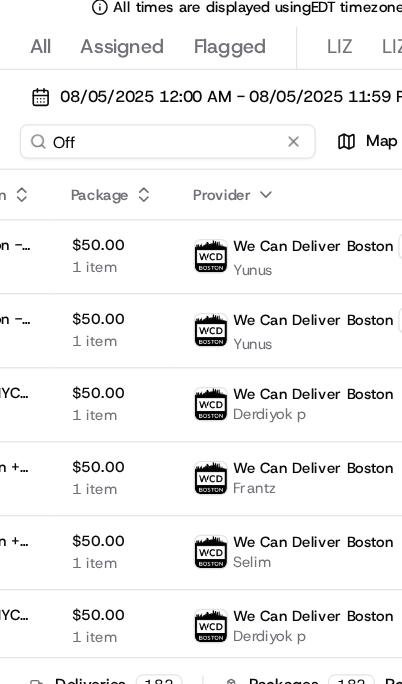 scroll, scrollTop: 0, scrollLeft: 591, axis: horizontal 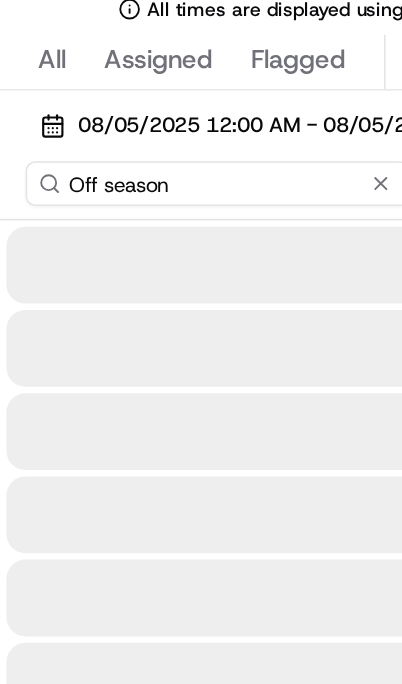 type on "Off season" 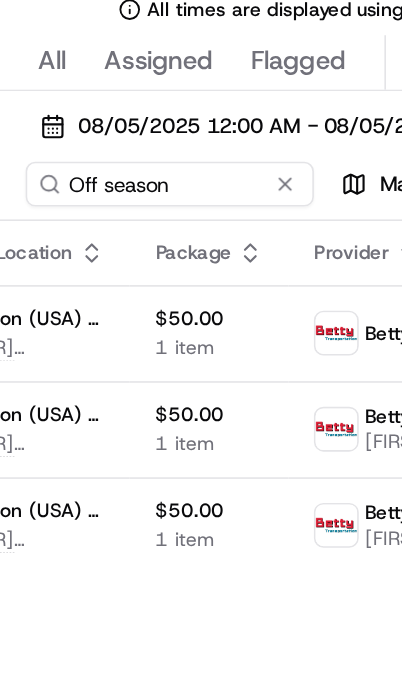 scroll, scrollTop: 0, scrollLeft: 550, axis: horizontal 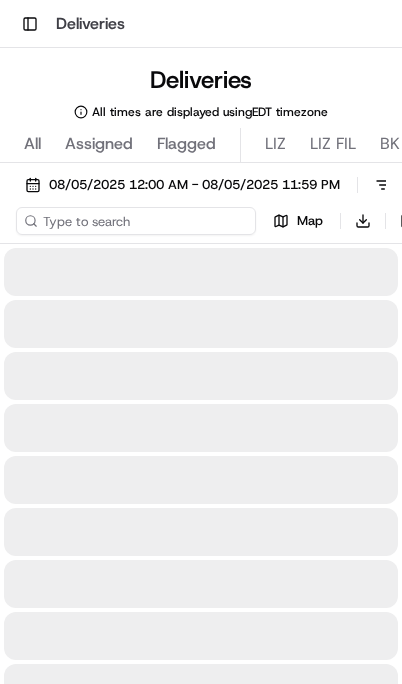 click at bounding box center (136, 221) 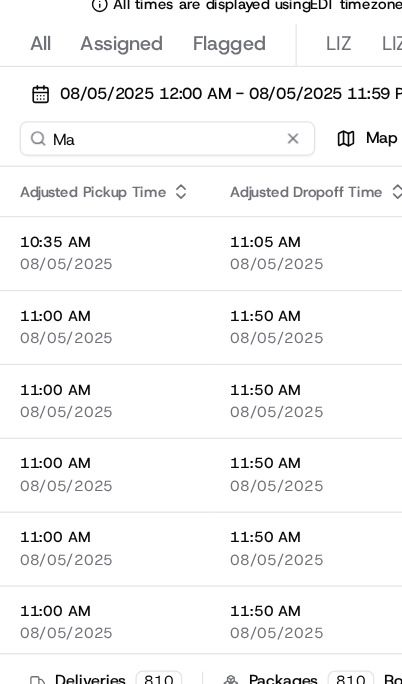 scroll, scrollTop: 0, scrollLeft: 0, axis: both 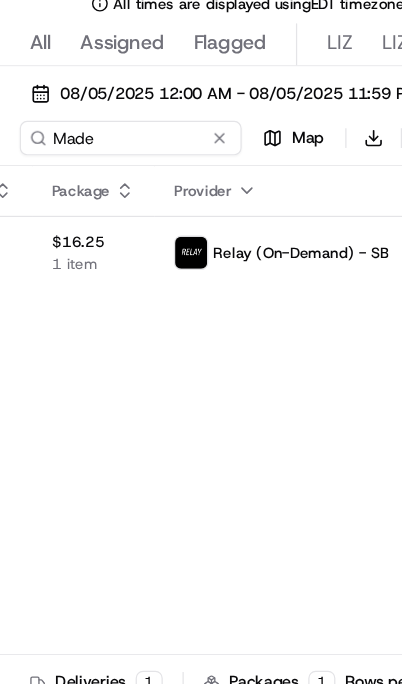 click on "[DATE] [TIME] - [DATE] [TIME] Filters Views Live Monitoring Made Map Download" at bounding box center (201, 207) 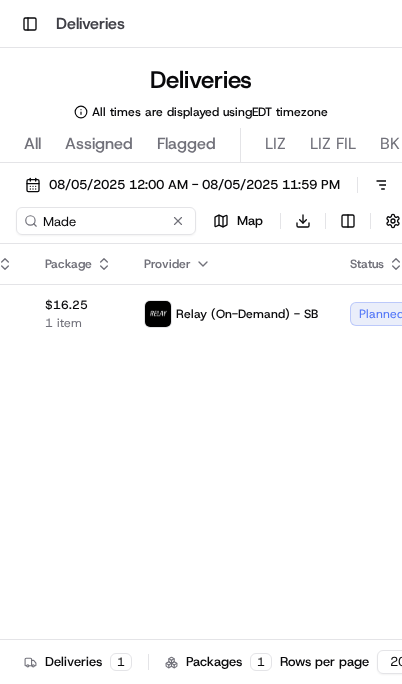 scroll, scrollTop: 0, scrollLeft: 601, axis: horizontal 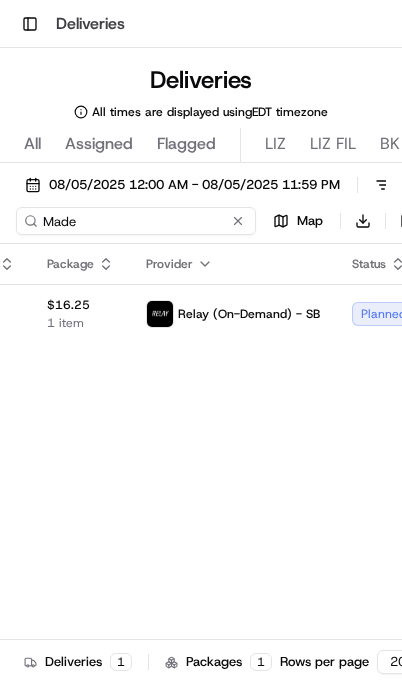 click on "Made" at bounding box center [136, 221] 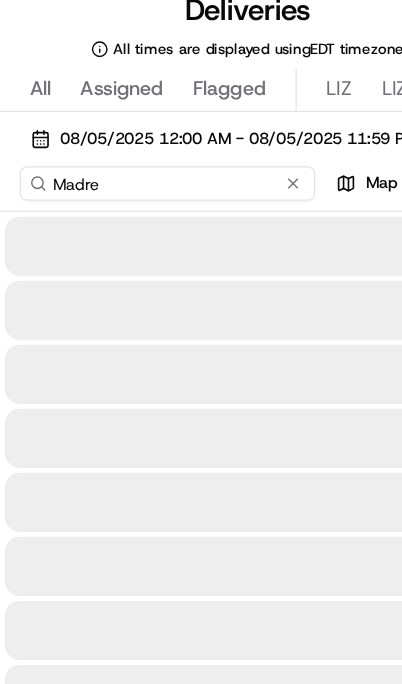 type on "Madre" 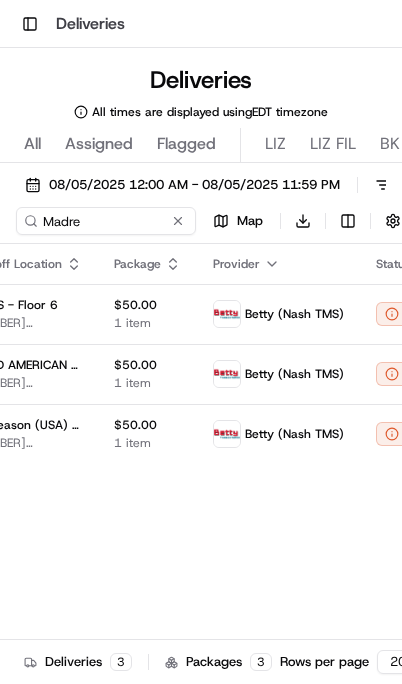 scroll, scrollTop: 0, scrollLeft: 533, axis: horizontal 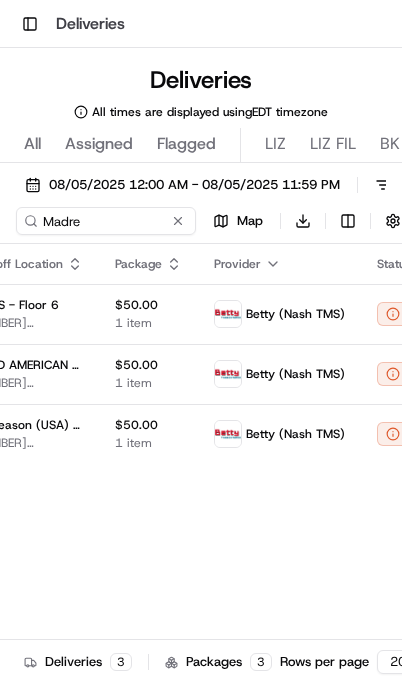 click on "Canceled" at bounding box center (421, 314) 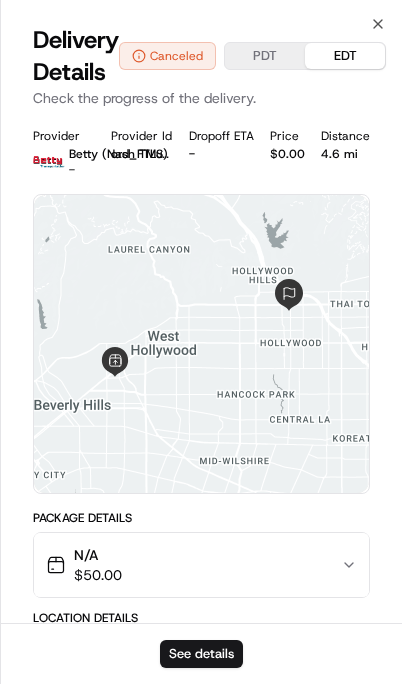 click on "See details" at bounding box center (201, 654) 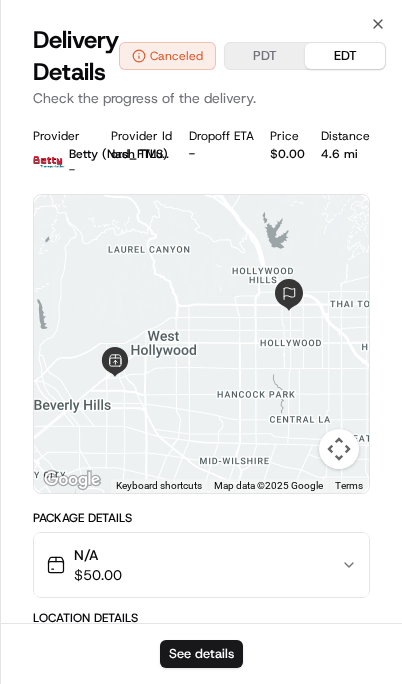 click 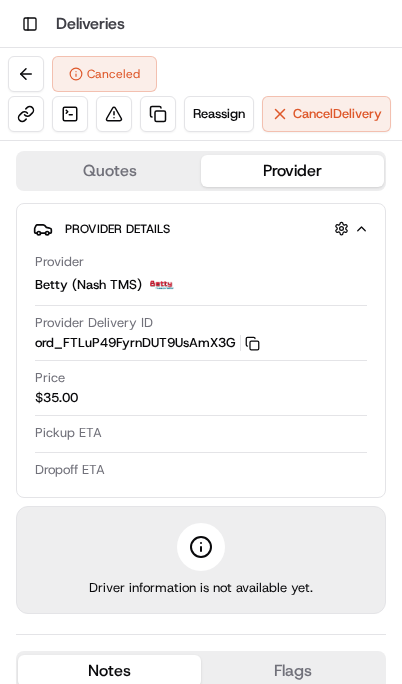 click on "Reassign" at bounding box center [219, 114] 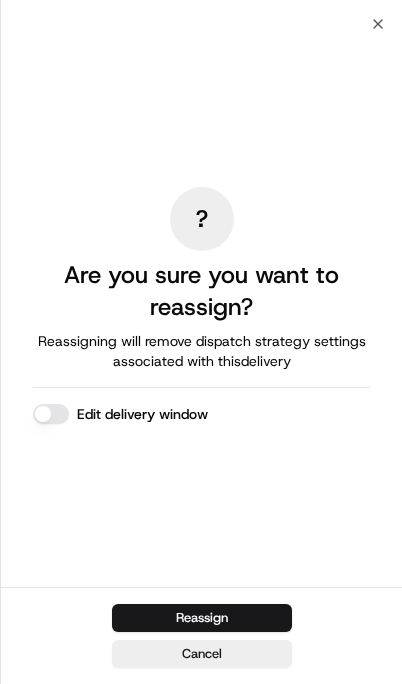 scroll, scrollTop: 0, scrollLeft: 0, axis: both 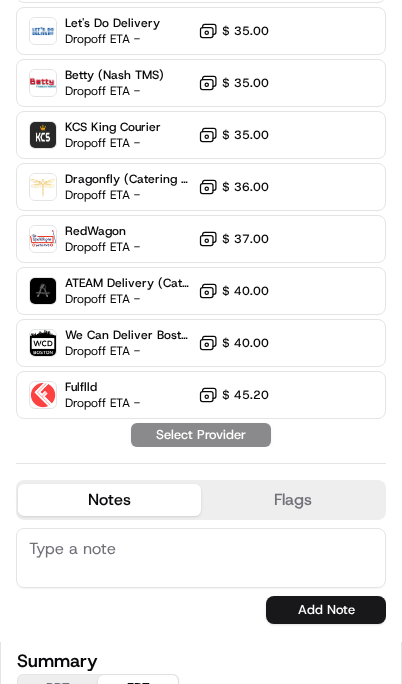 click on "$   37.00" at bounding box center [233, 239] 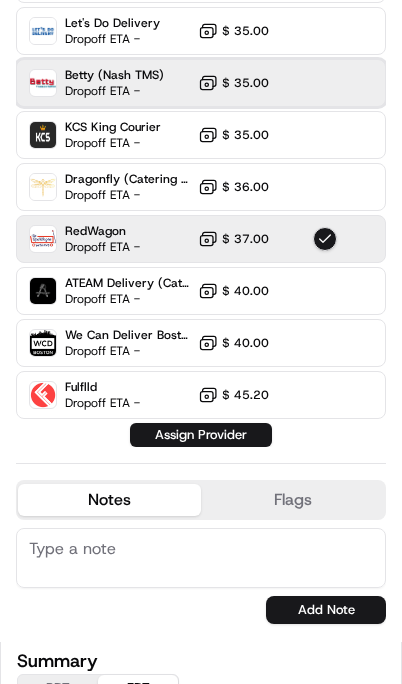 click on "Betty (Nash TMS) Dropoff ETA   - $   35.00" at bounding box center (201, 83) 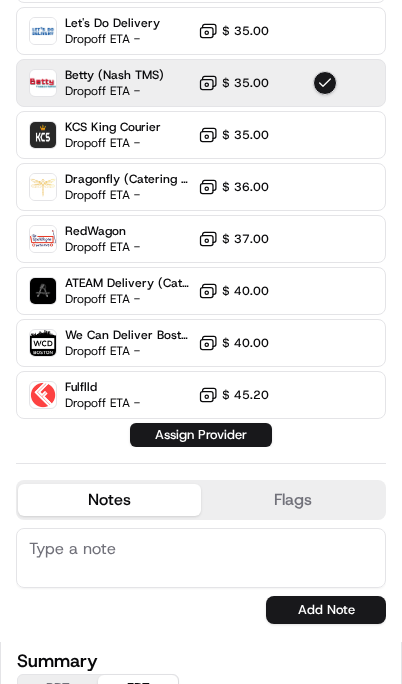 click on "Assign Provider" at bounding box center (201, 435) 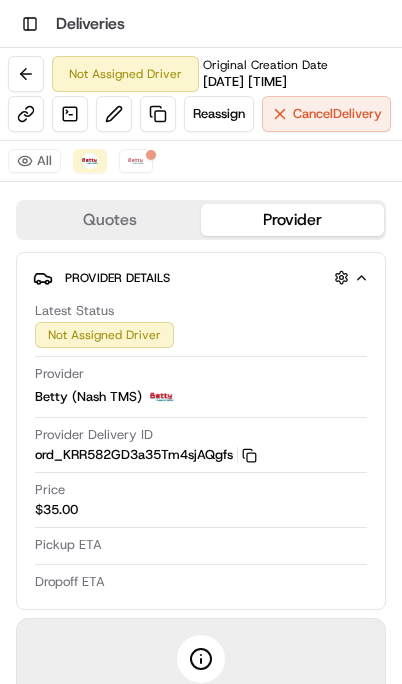 scroll, scrollTop: 0, scrollLeft: 0, axis: both 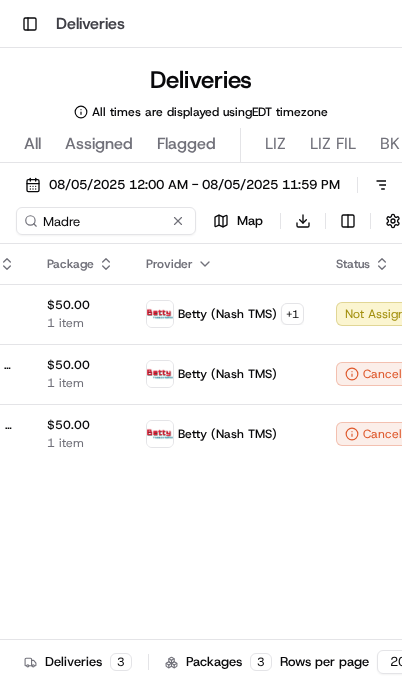 click 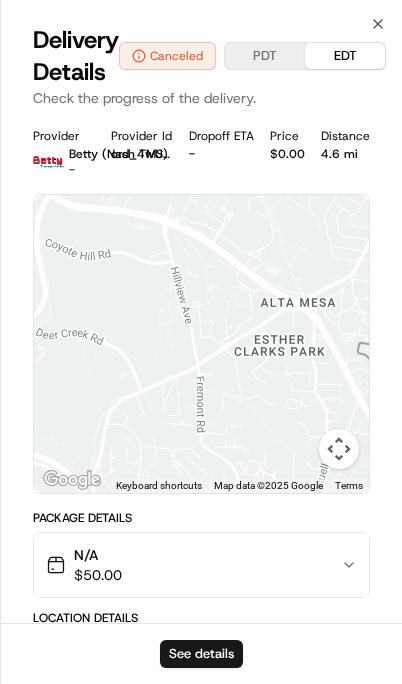click on "See details" at bounding box center (201, 654) 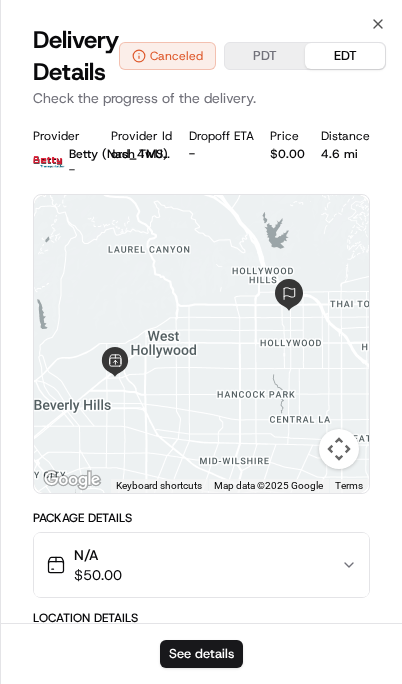 click 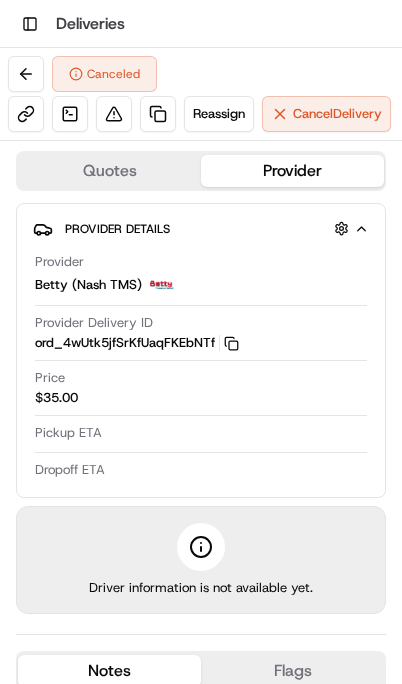 click on "Reassign" at bounding box center (219, 114) 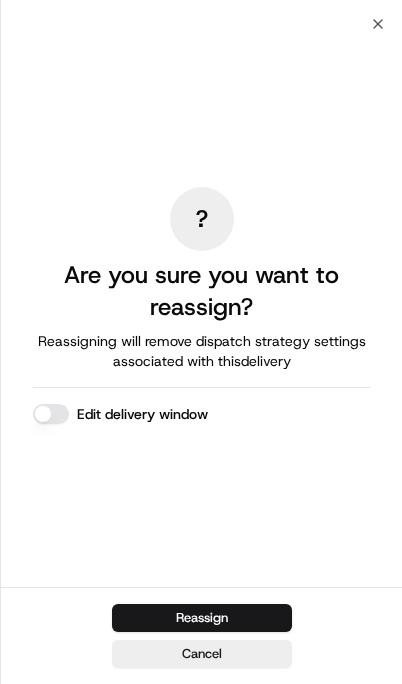 click on "Reassign" at bounding box center (202, 618) 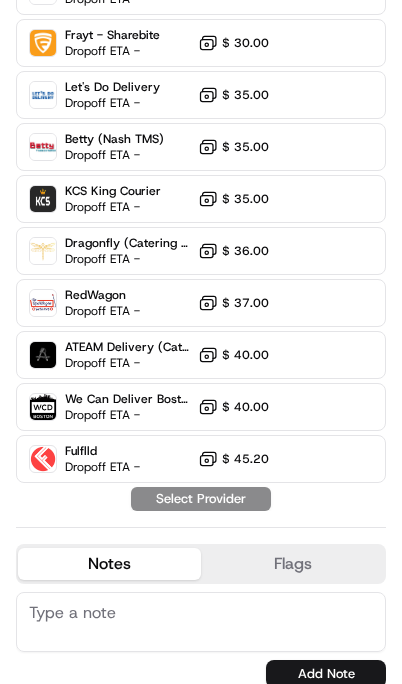 scroll, scrollTop: 625, scrollLeft: 0, axis: vertical 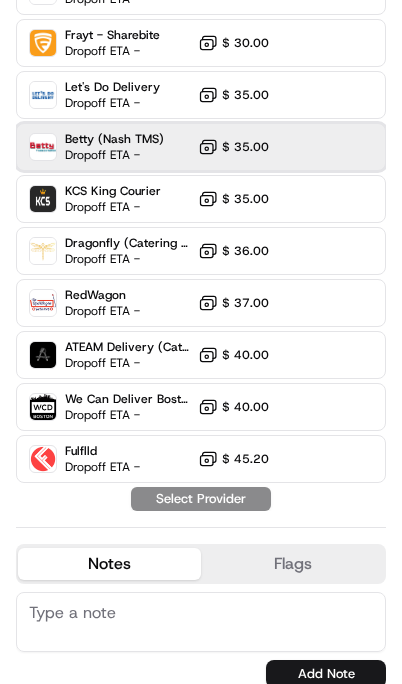 click on "Betty (Nash TMS) Dropoff ETA   - $   35.00" at bounding box center [201, 147] 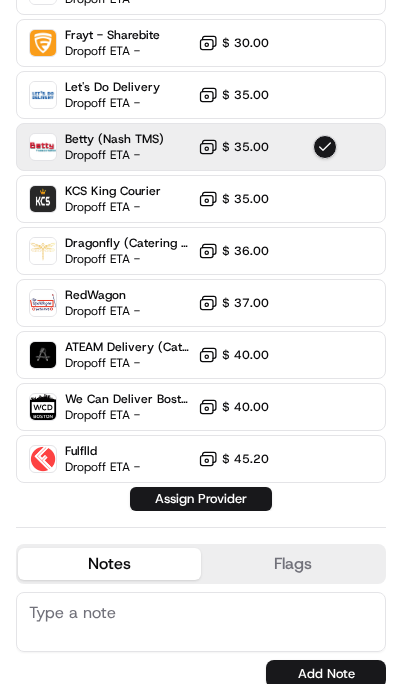 click on "Assign Provider" at bounding box center (201, 499) 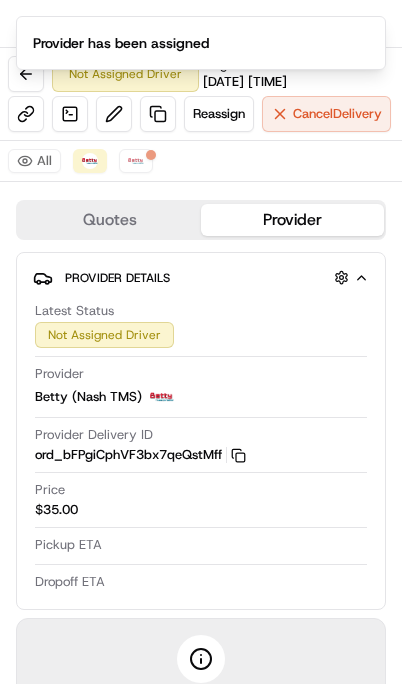 scroll, scrollTop: 0, scrollLeft: 0, axis: both 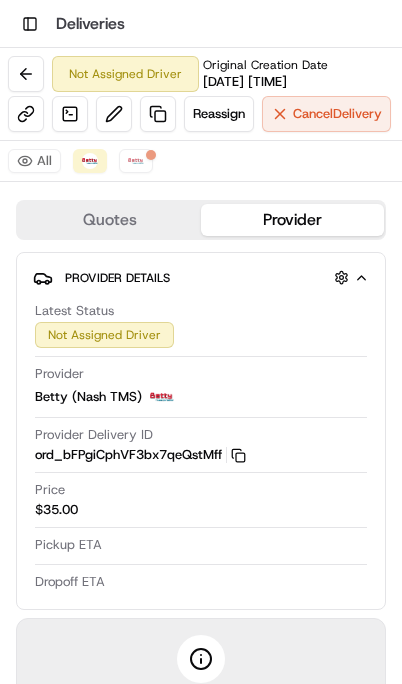 click at bounding box center [26, 74] 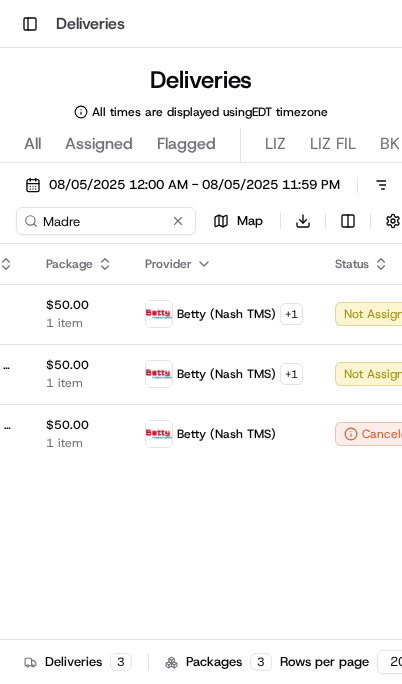 scroll, scrollTop: 0, scrollLeft: 601, axis: horizontal 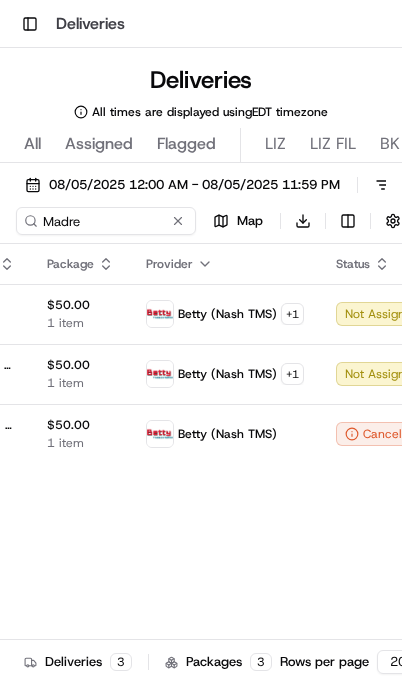click on "Canceled" at bounding box center (380, 434) 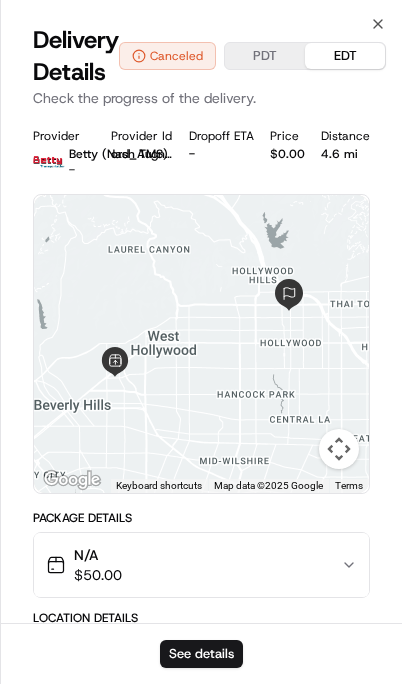 click on "See details" at bounding box center [201, 654] 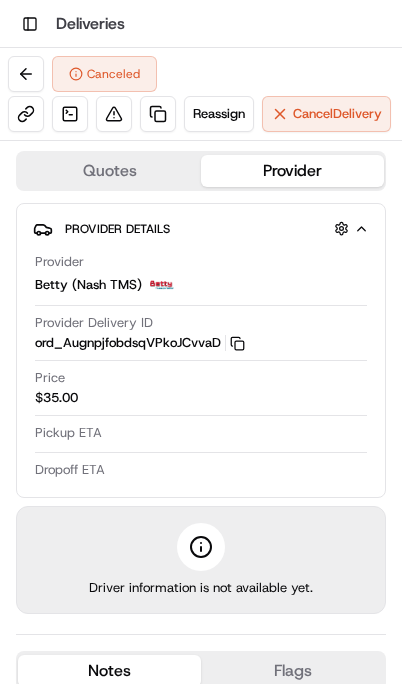 click on "Reassign" at bounding box center (219, 114) 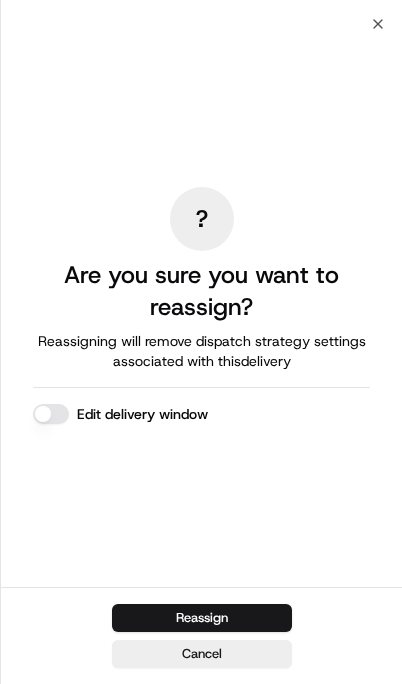click on "Reassign" at bounding box center (202, 618) 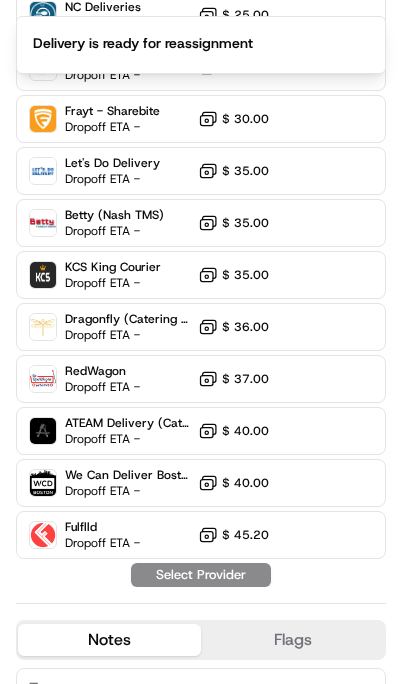 scroll, scrollTop: 542, scrollLeft: 0, axis: vertical 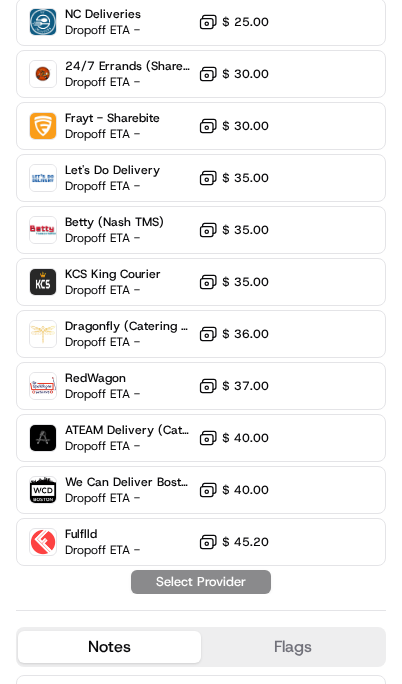 click on "$   35.00" at bounding box center [245, 230] 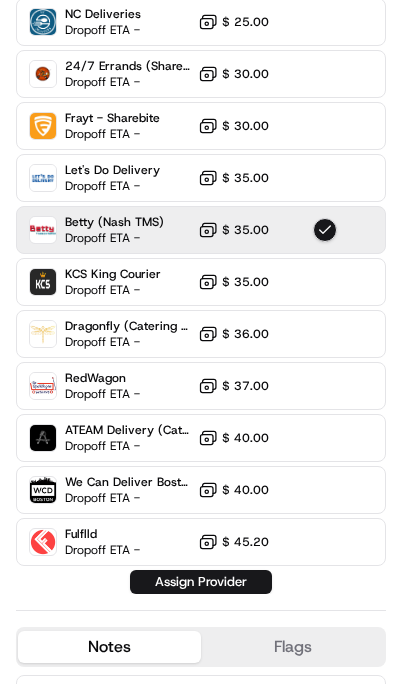click on "Assign Provider" at bounding box center [201, 582] 